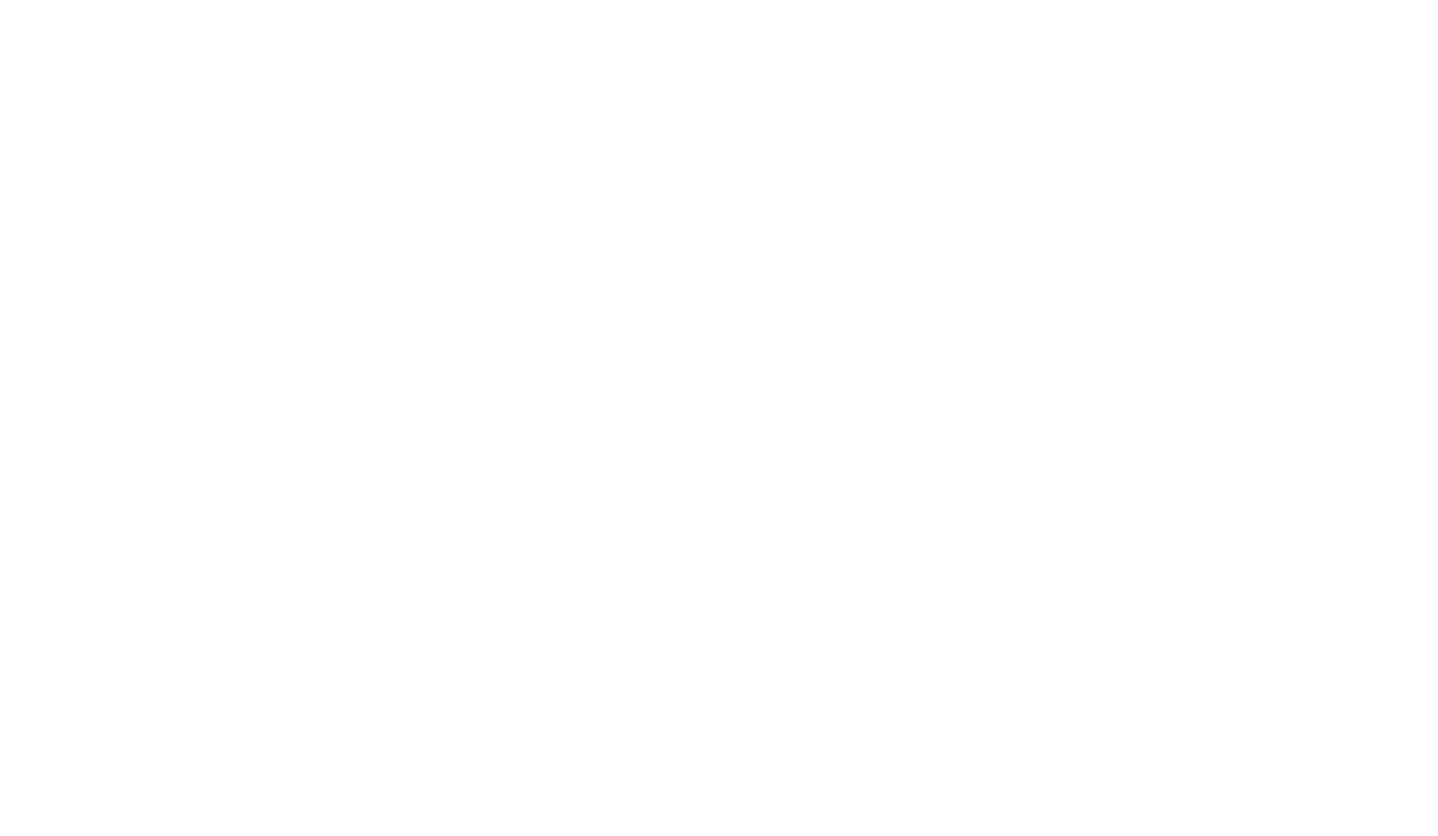 scroll, scrollTop: 0, scrollLeft: 0, axis: both 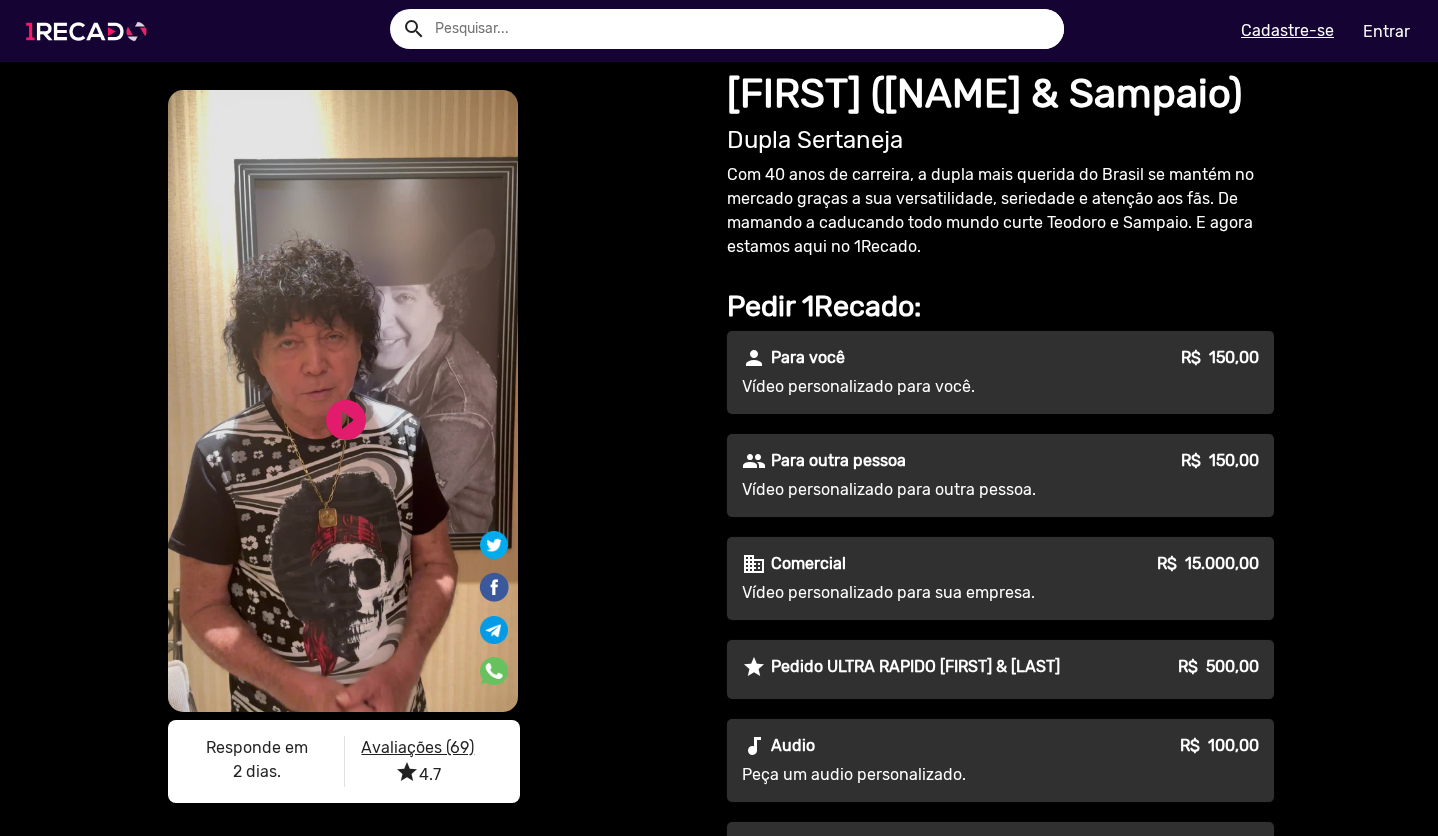 click at bounding box center (90, 31) 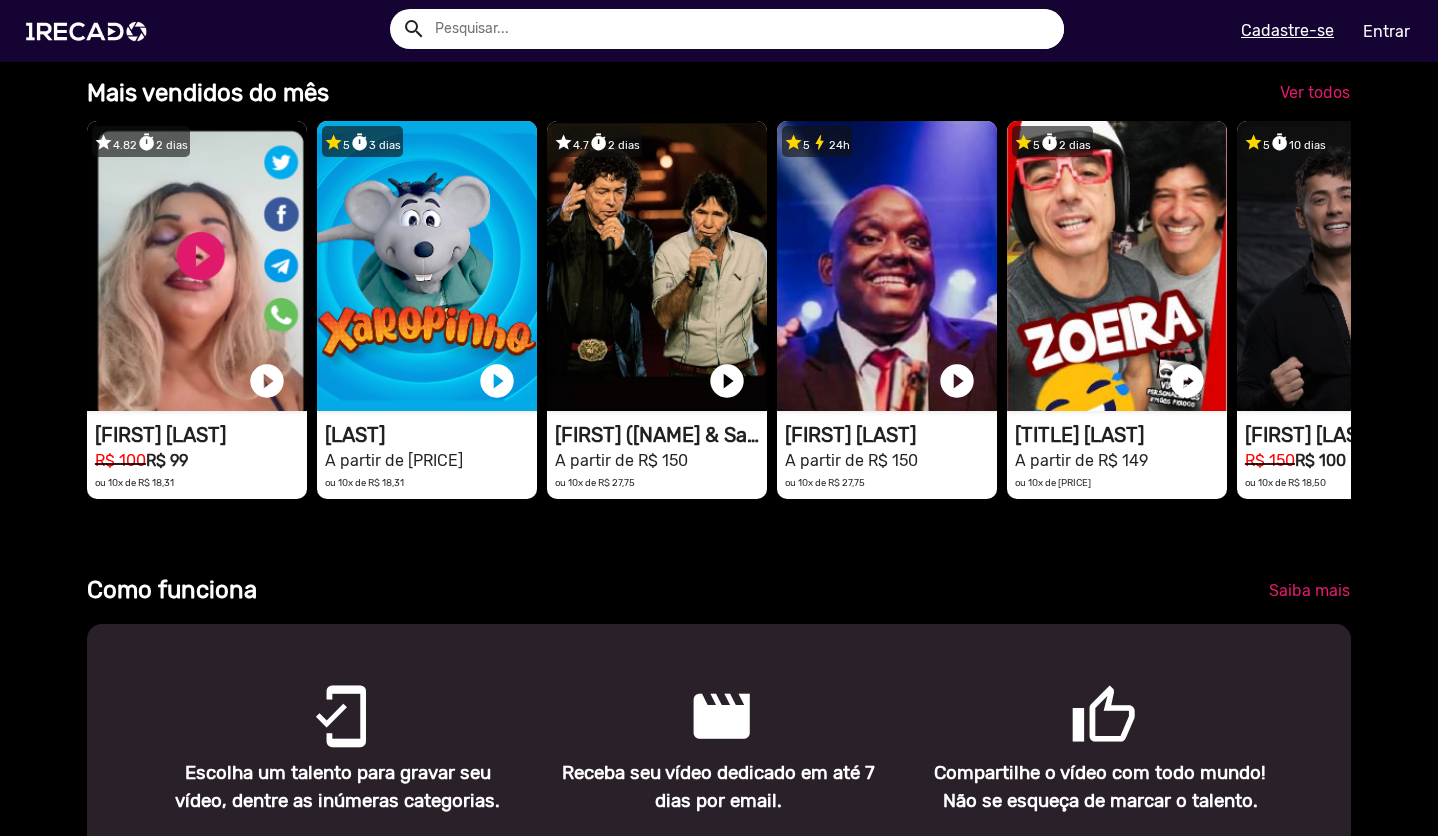 scroll, scrollTop: 654, scrollLeft: 0, axis: vertical 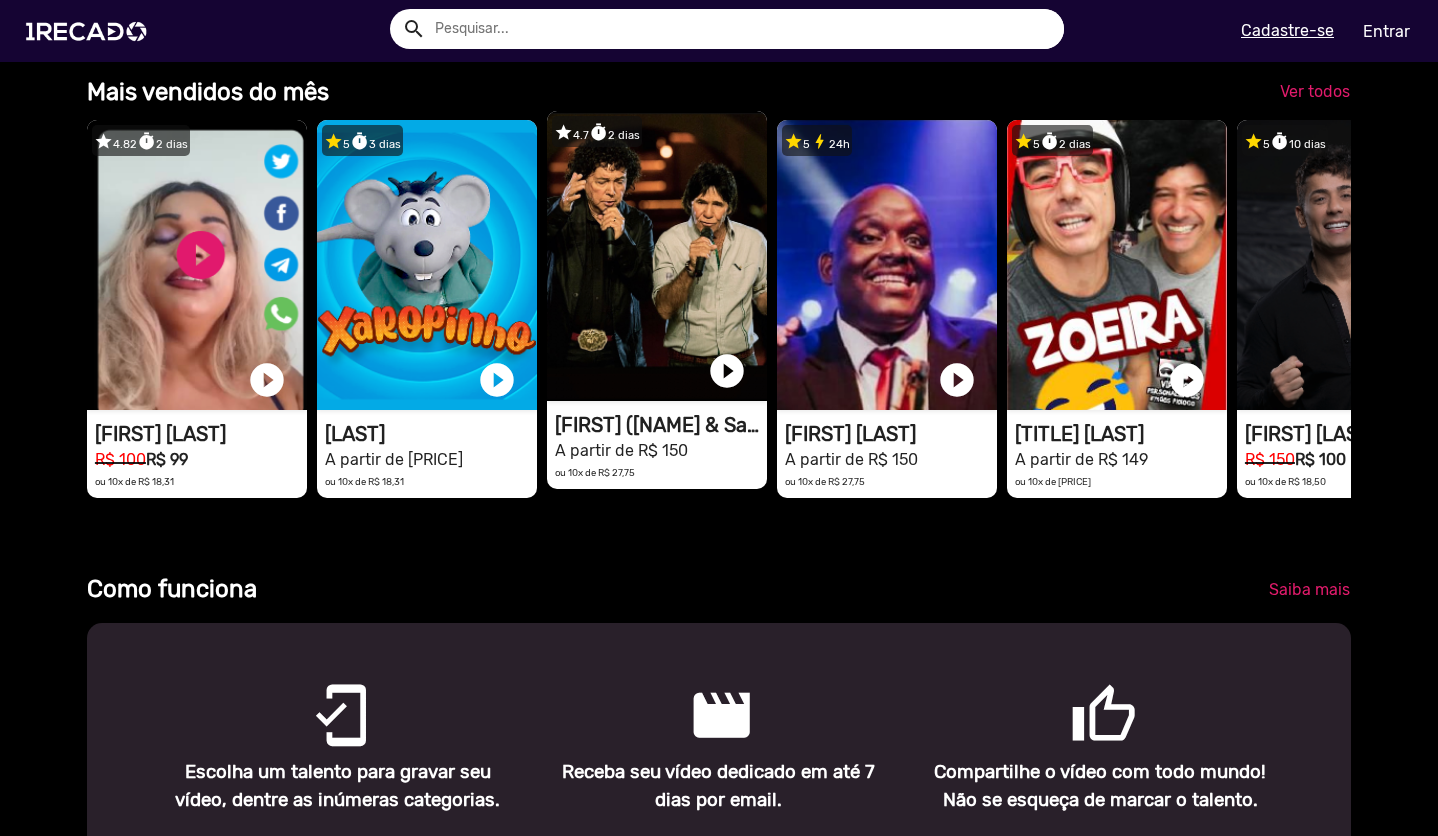 click on "A partir de R$ 150" at bounding box center (120, 459) 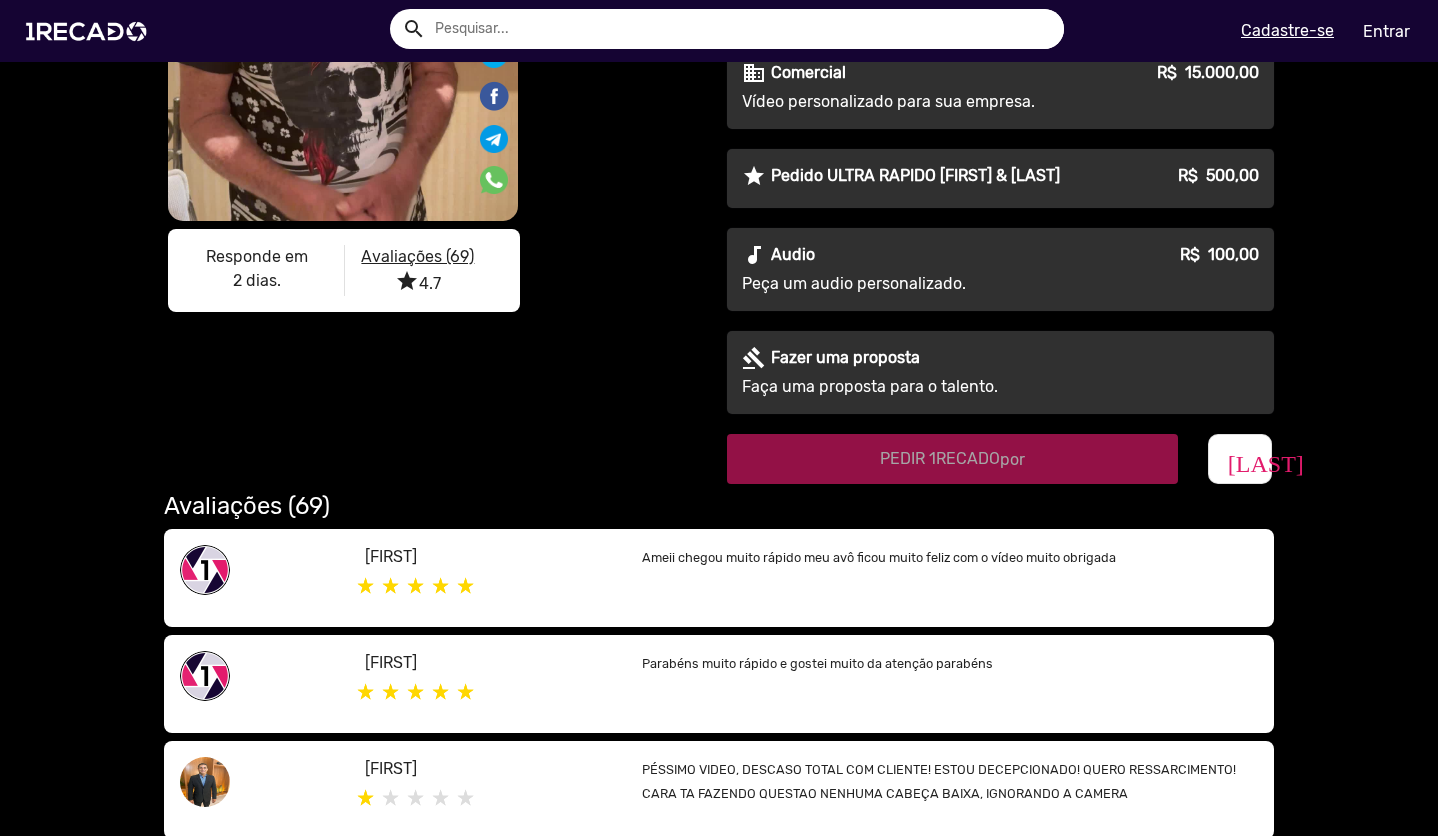 scroll, scrollTop: 238, scrollLeft: 0, axis: vertical 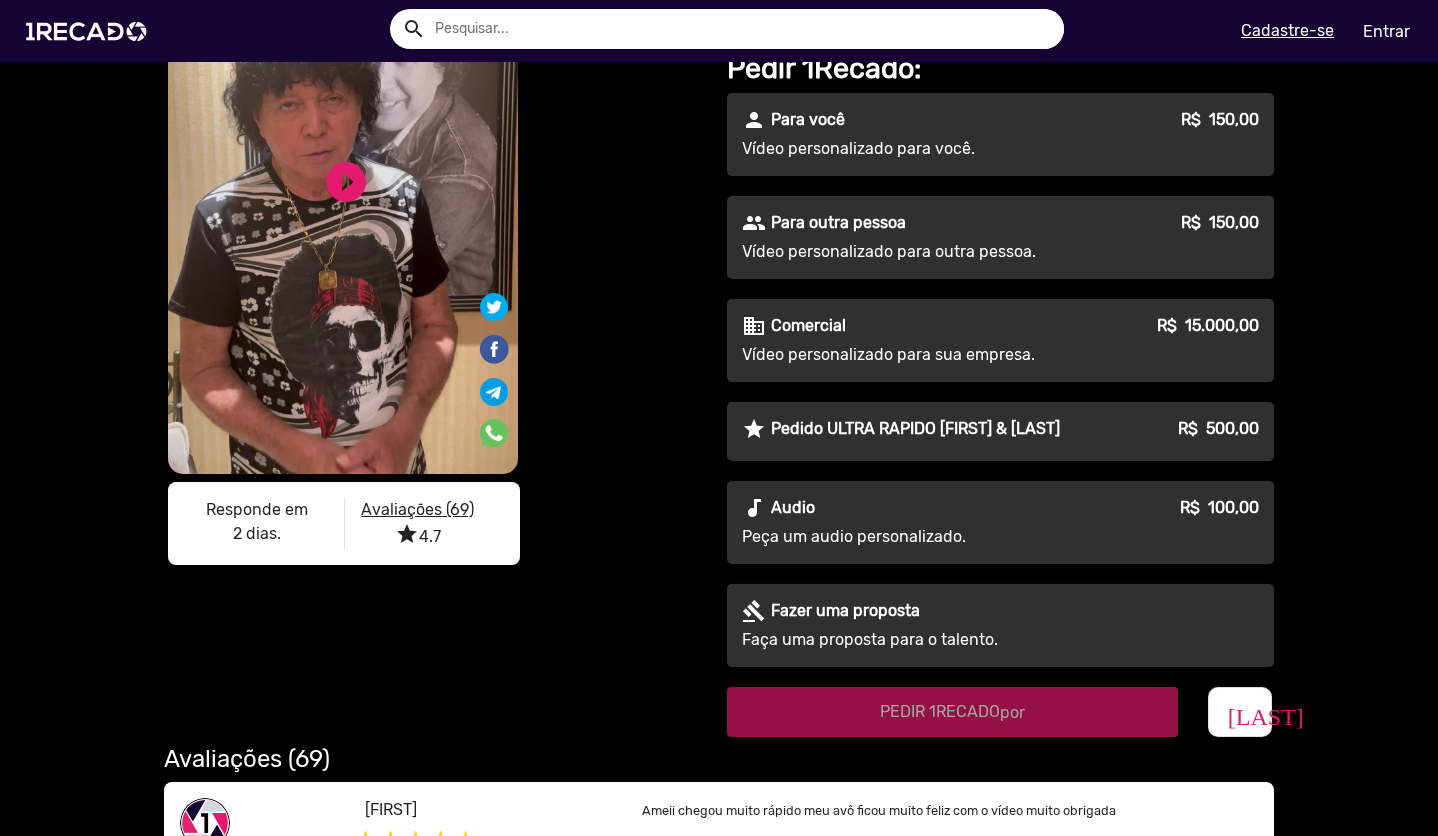 click at bounding box center [742, 29] 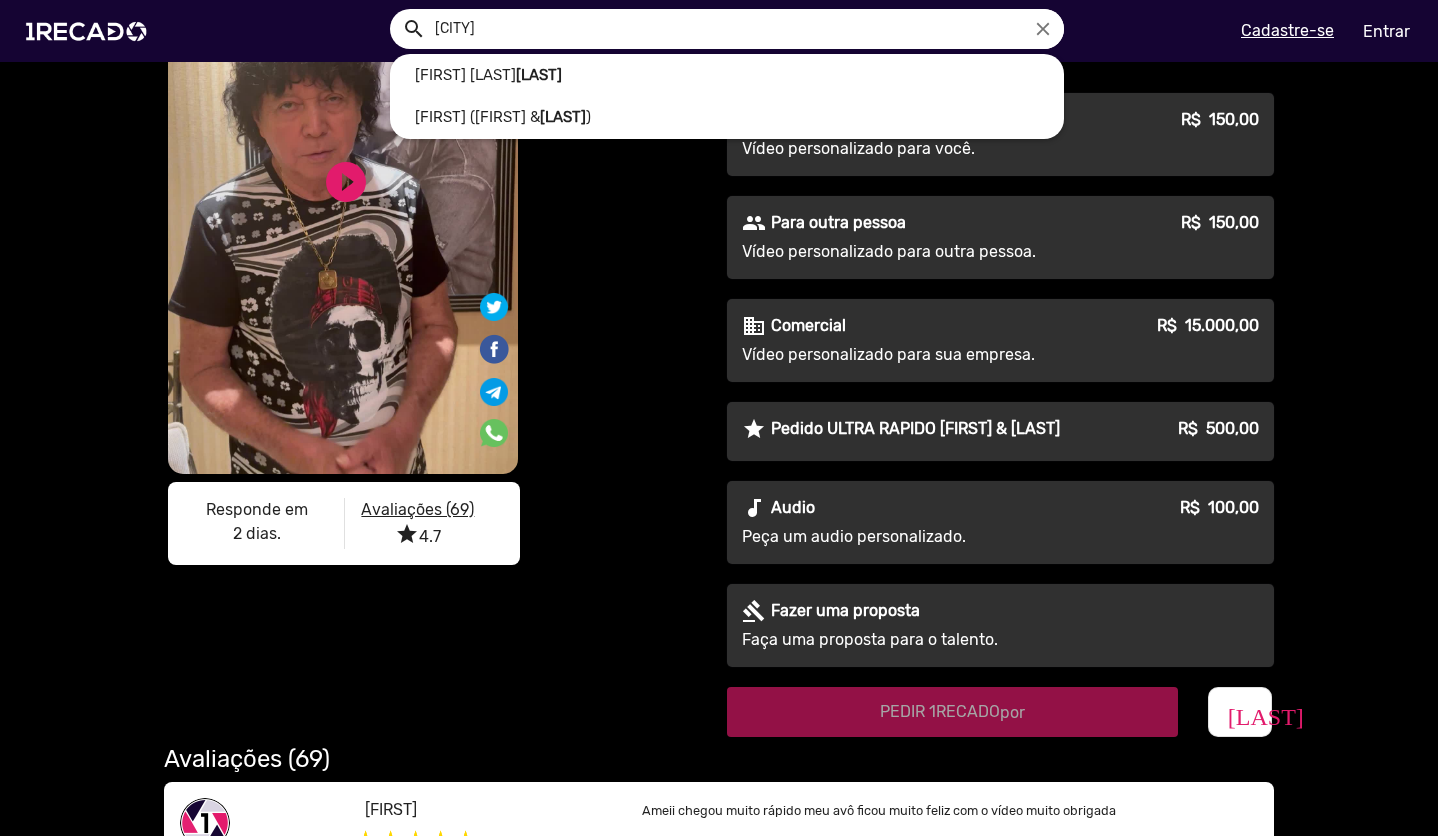 click on "search" at bounding box center (412, 27) 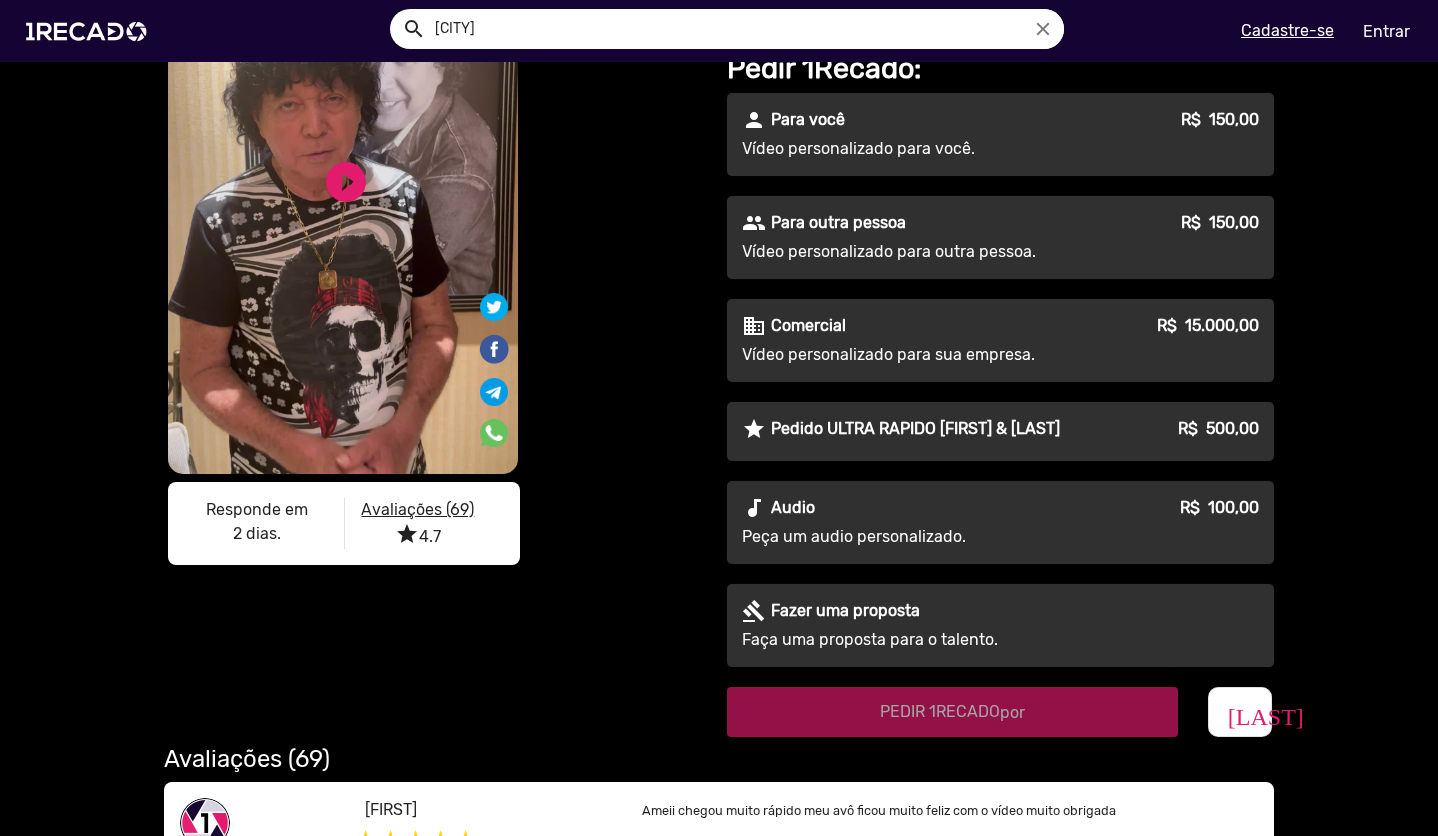 scroll, scrollTop: 0, scrollLeft: 0, axis: both 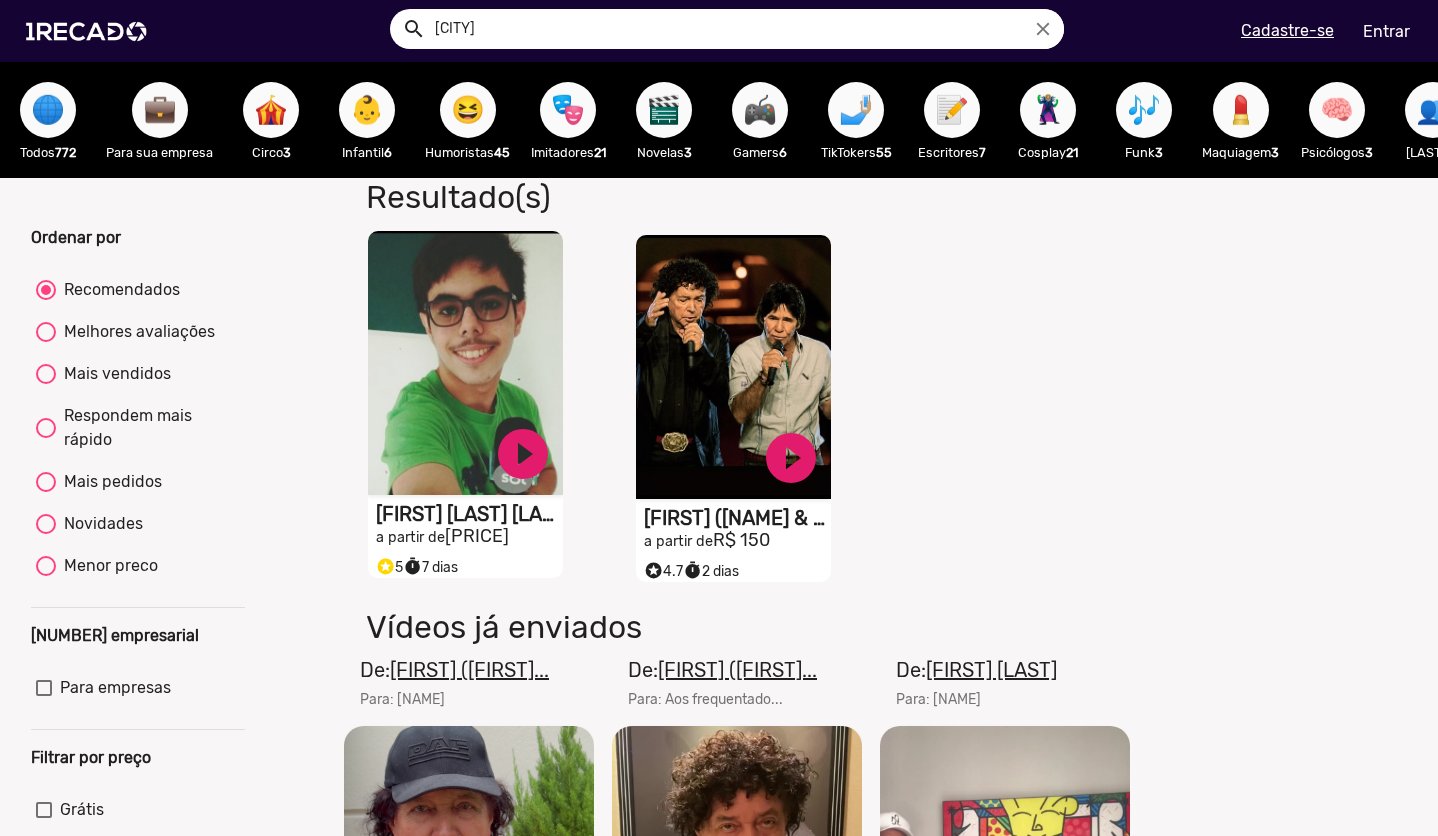 click on "S1RECADO vídeos dedicados para fãs e empresas" at bounding box center (465, 363) 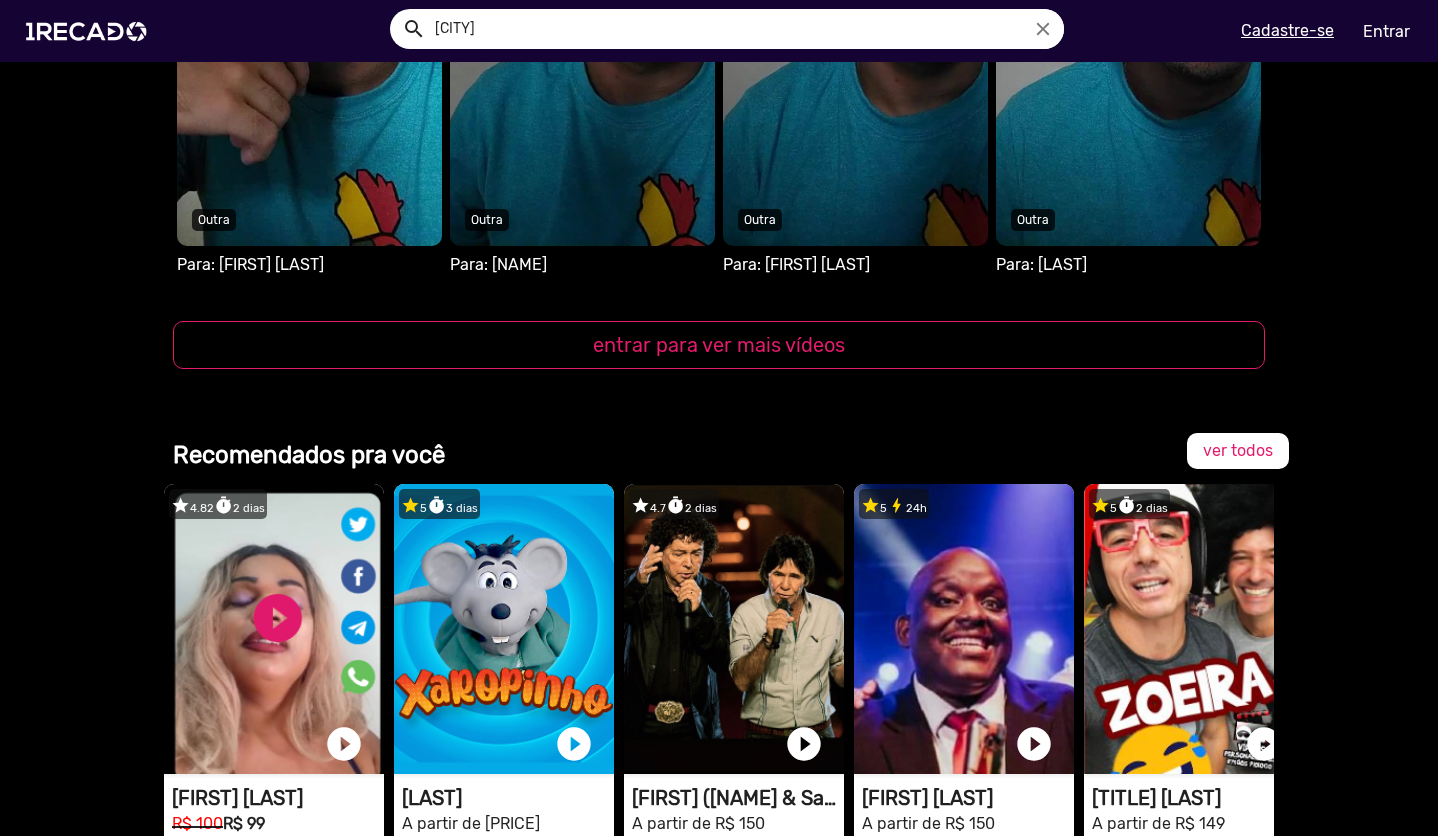 scroll, scrollTop: 2181, scrollLeft: 0, axis: vertical 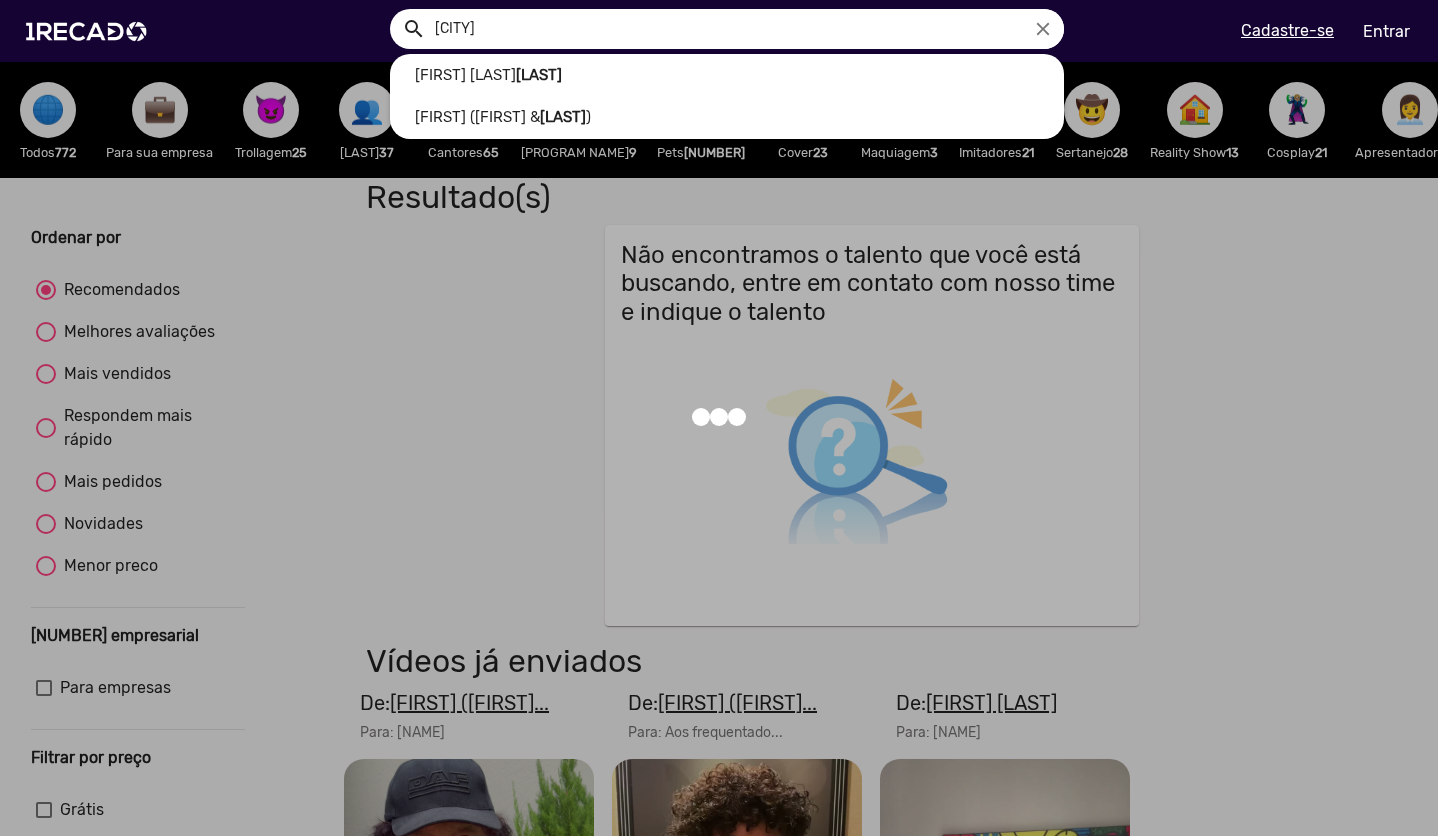 click on "[CITY]" at bounding box center (742, 29) 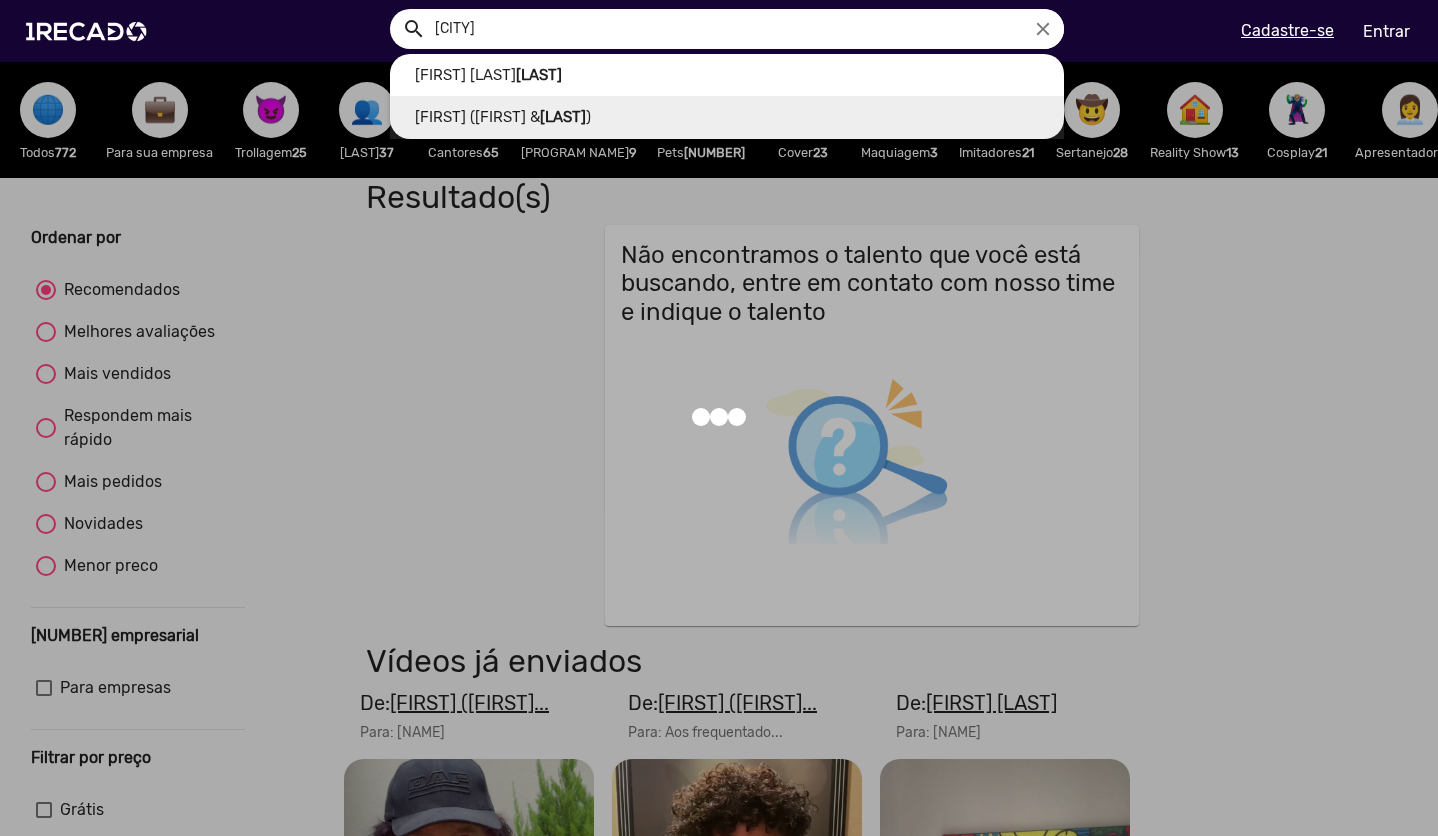 click on "[LAST]" at bounding box center [539, 75] 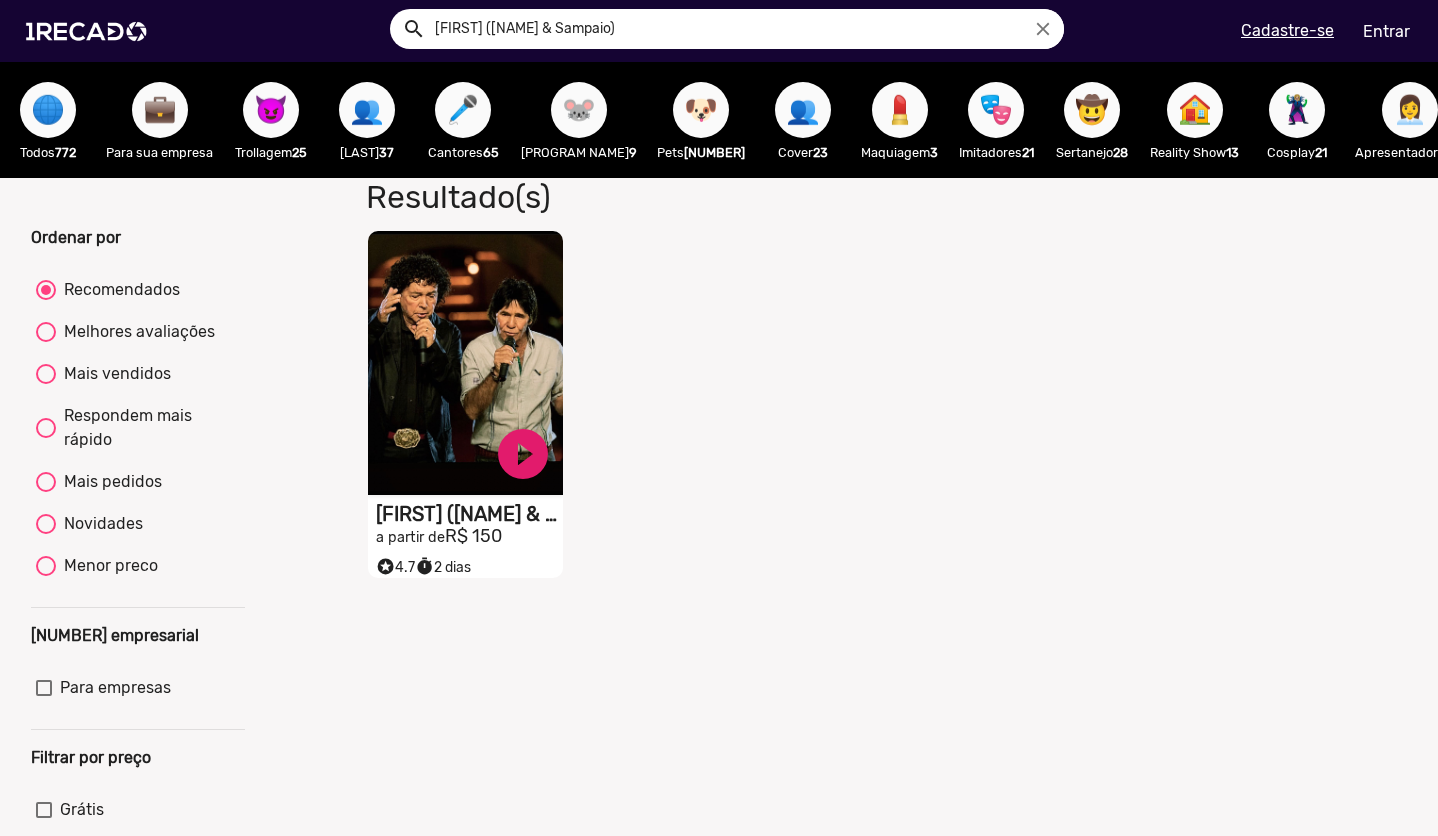 click on "a partir de  R$ 150" at bounding box center (469, 537) 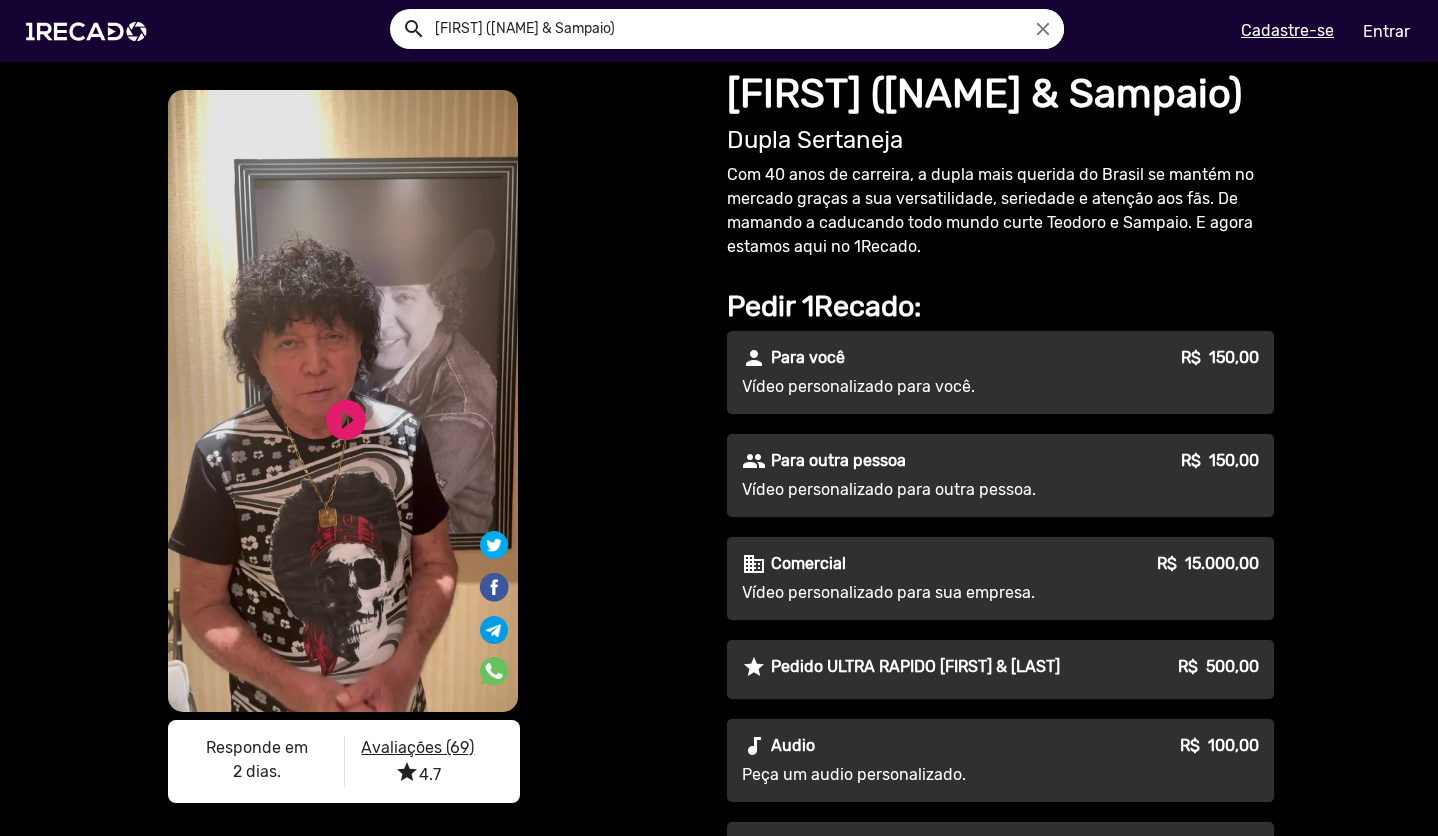 click on "[FIRST] ([NAME] & Sampaio)" at bounding box center [742, 29] 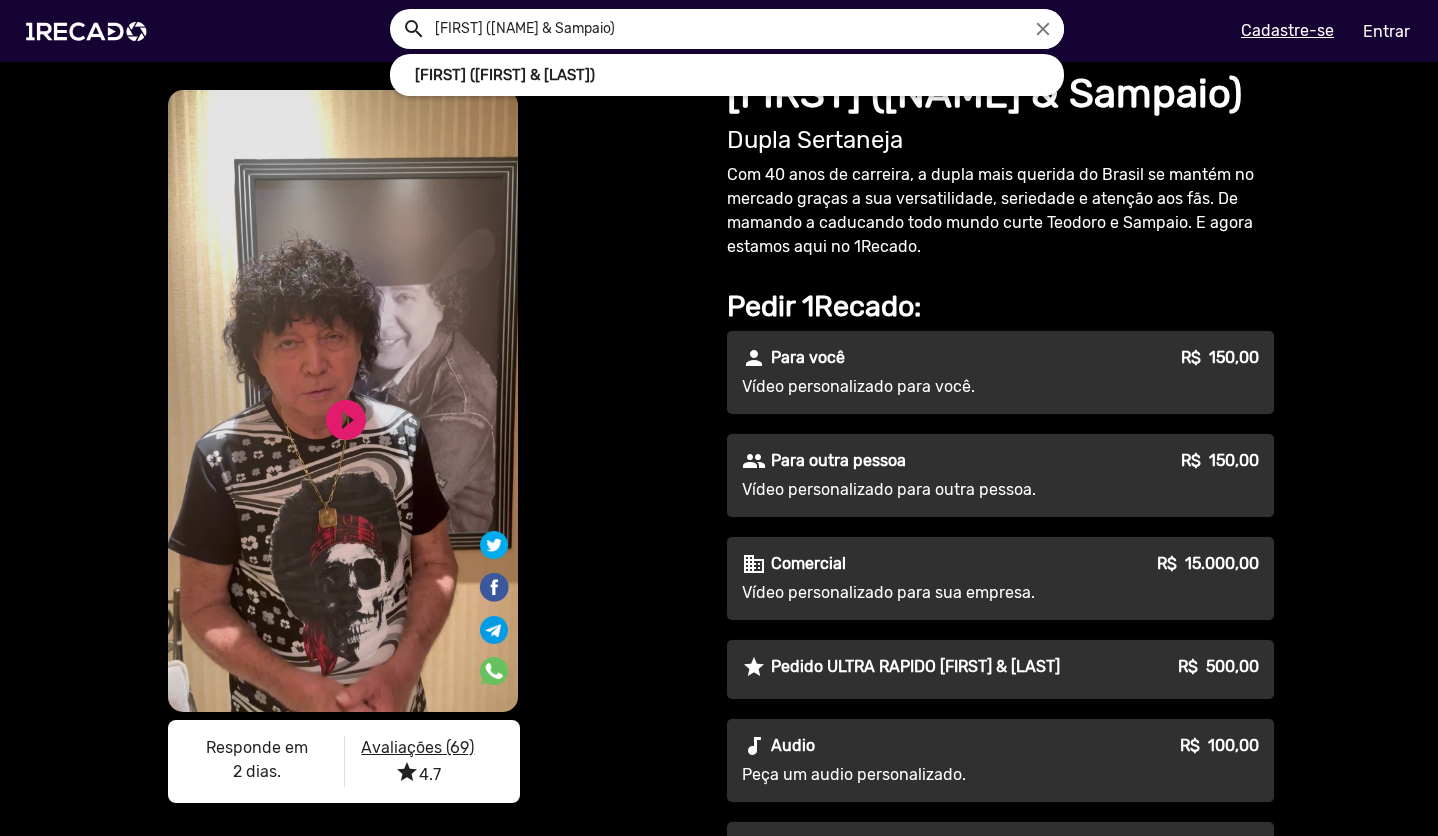 click on "close" at bounding box center [1043, 29] 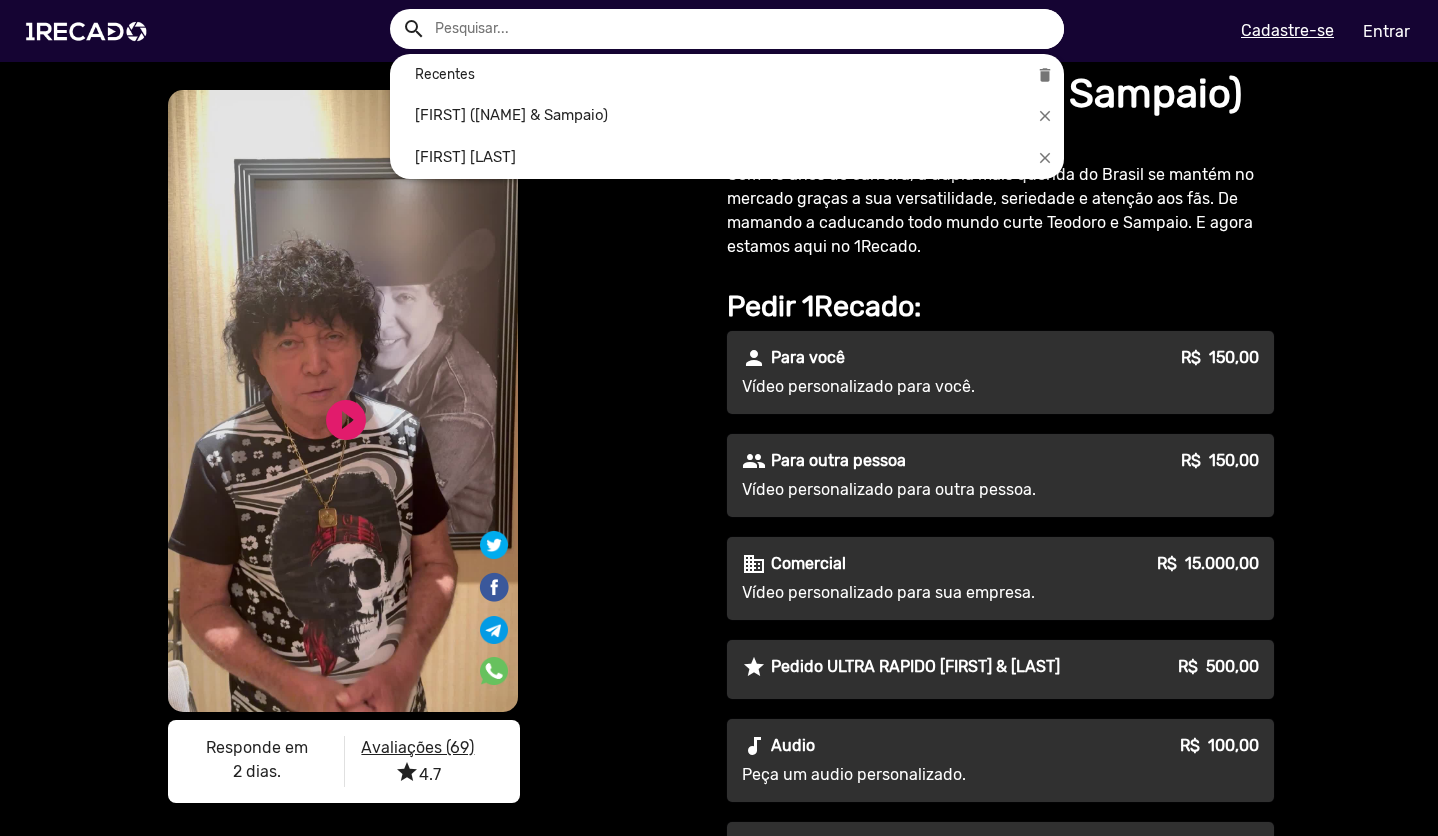 click at bounding box center (742, 29) 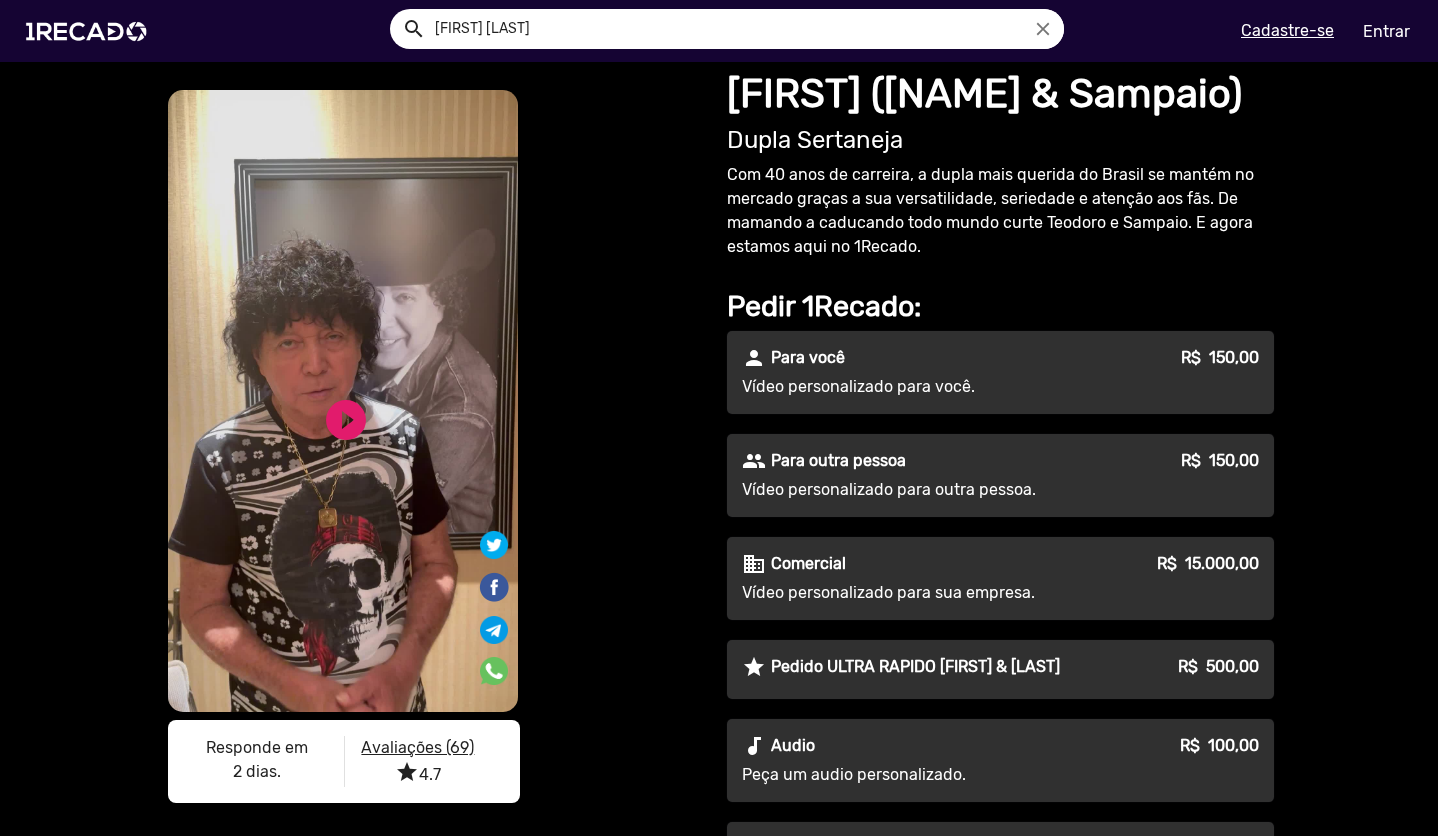 click on "search" at bounding box center [412, 27] 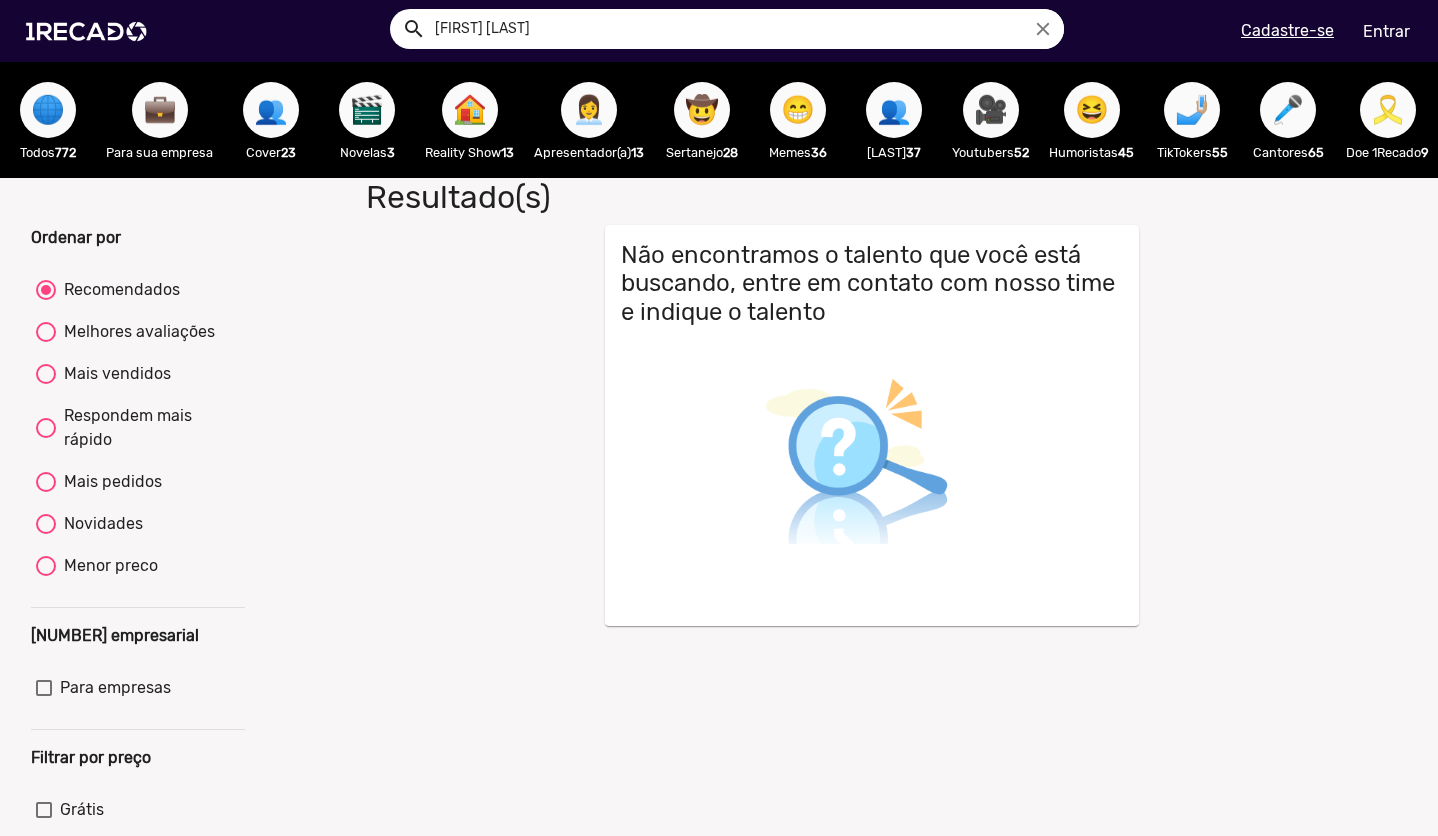 click on "[FIRST] [LAST]" at bounding box center (742, 29) 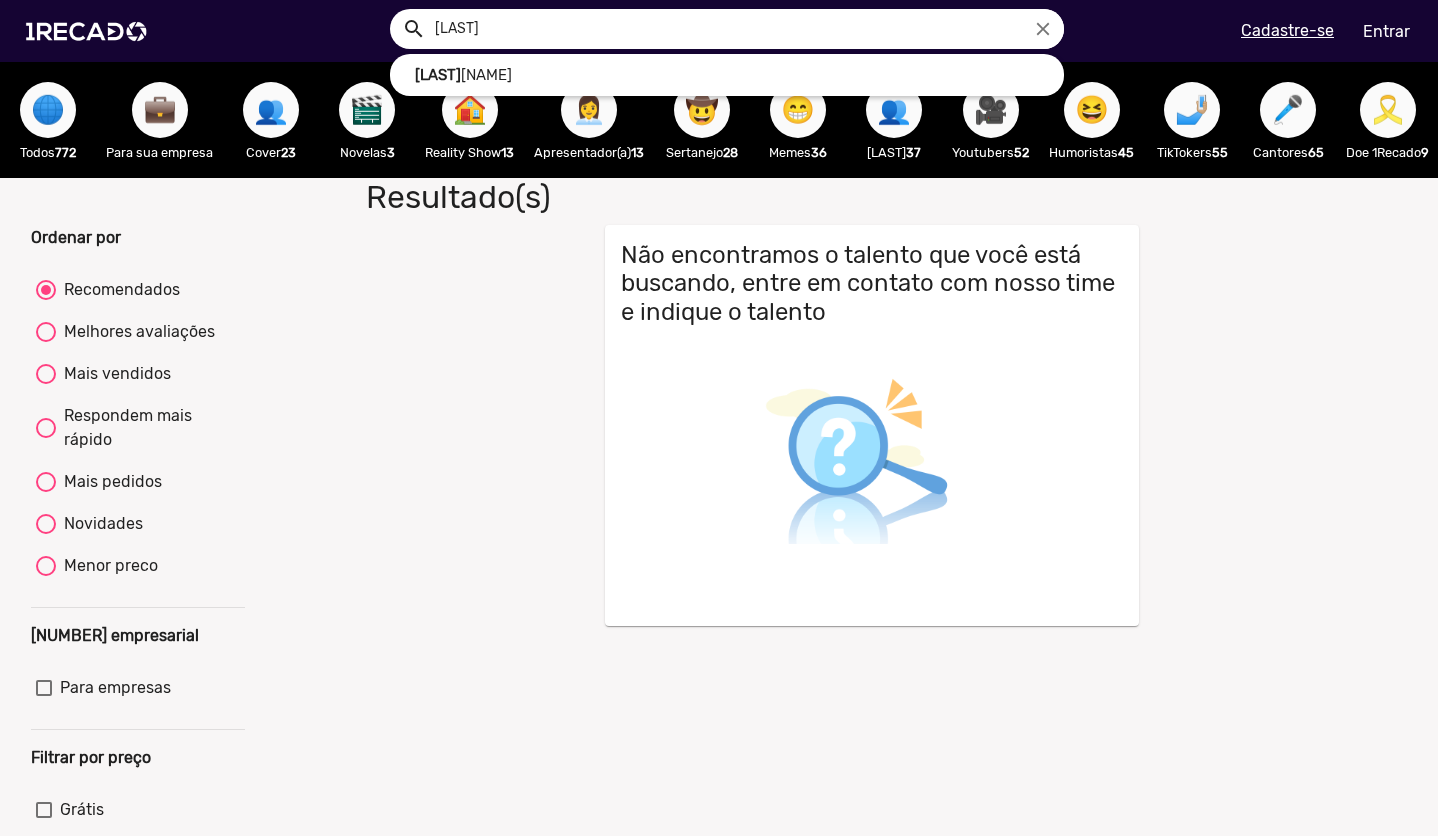 type on "[LAST]" 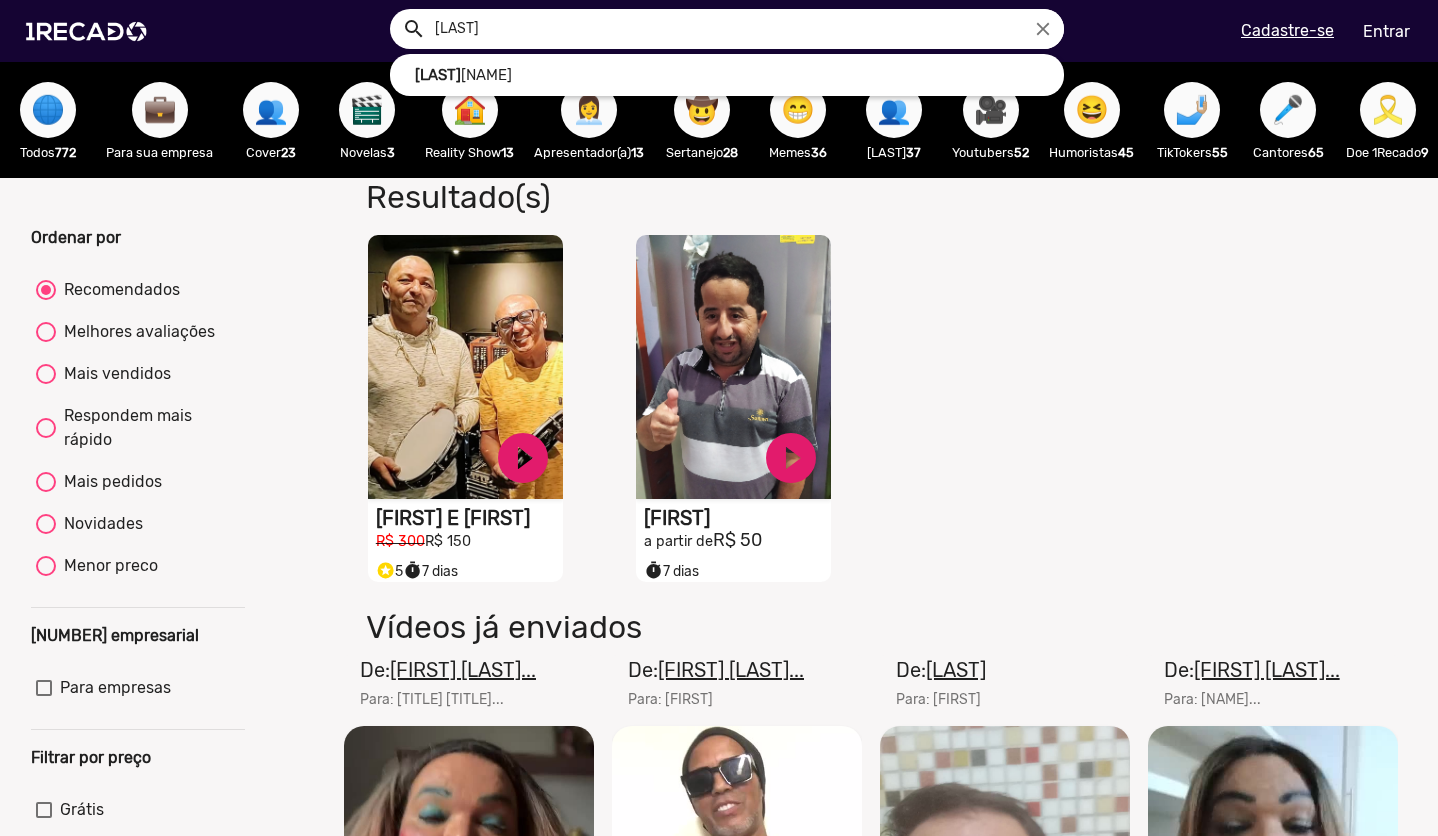 click on "S1RECADO vídeos dedicados para fãs e empresas   play_circle_filled  [FIRST] E [FIRST] [PRICE]  [PRICE] stars 5  timer  7 dias   S1RECADO vídeos dedicados para fãs e empresas   play_circle_filled  [FIRST] a partir de  [PRICE]  timer  7 dias" at bounding box center [871, 409] 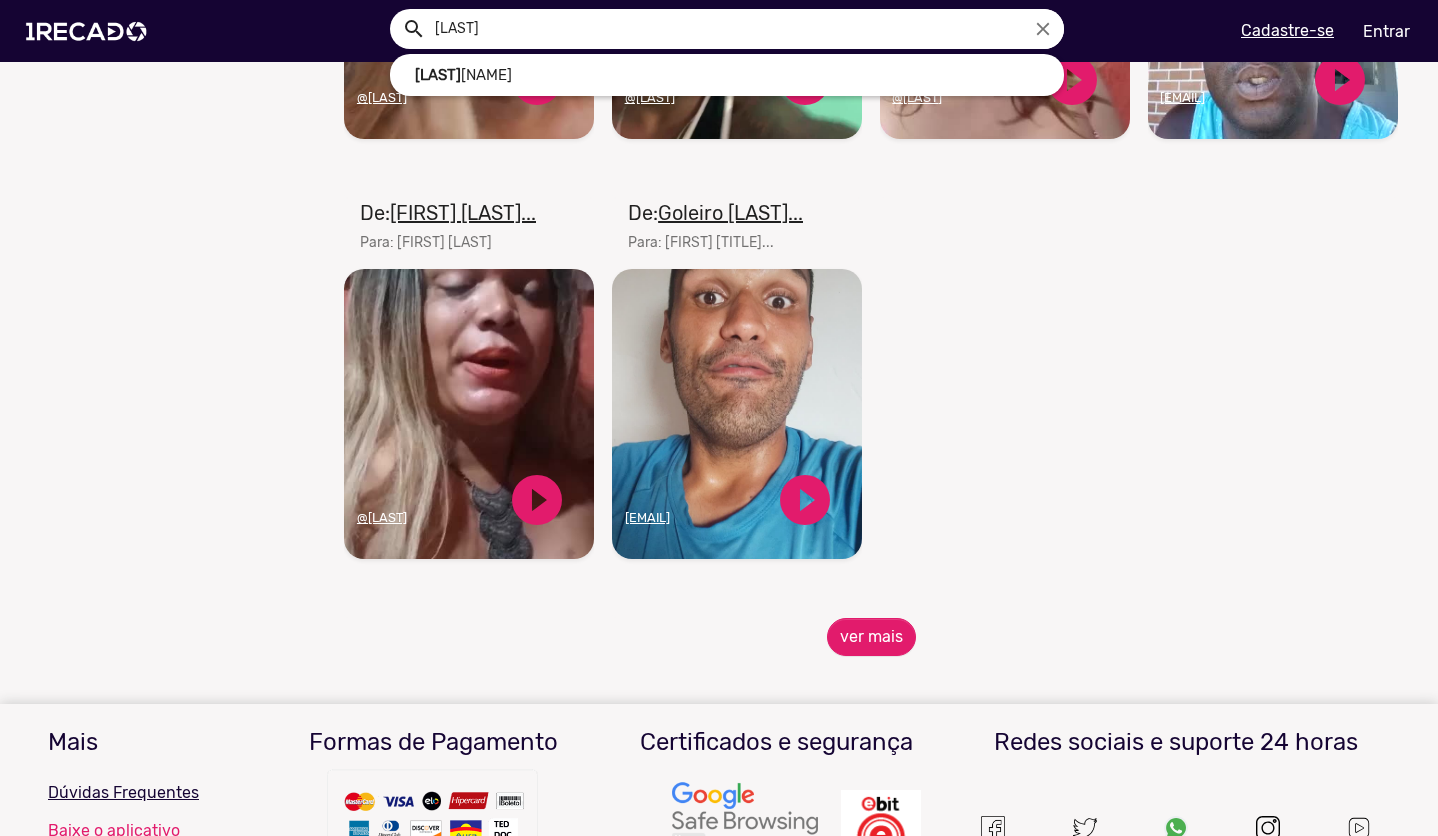scroll, scrollTop: 0, scrollLeft: 0, axis: both 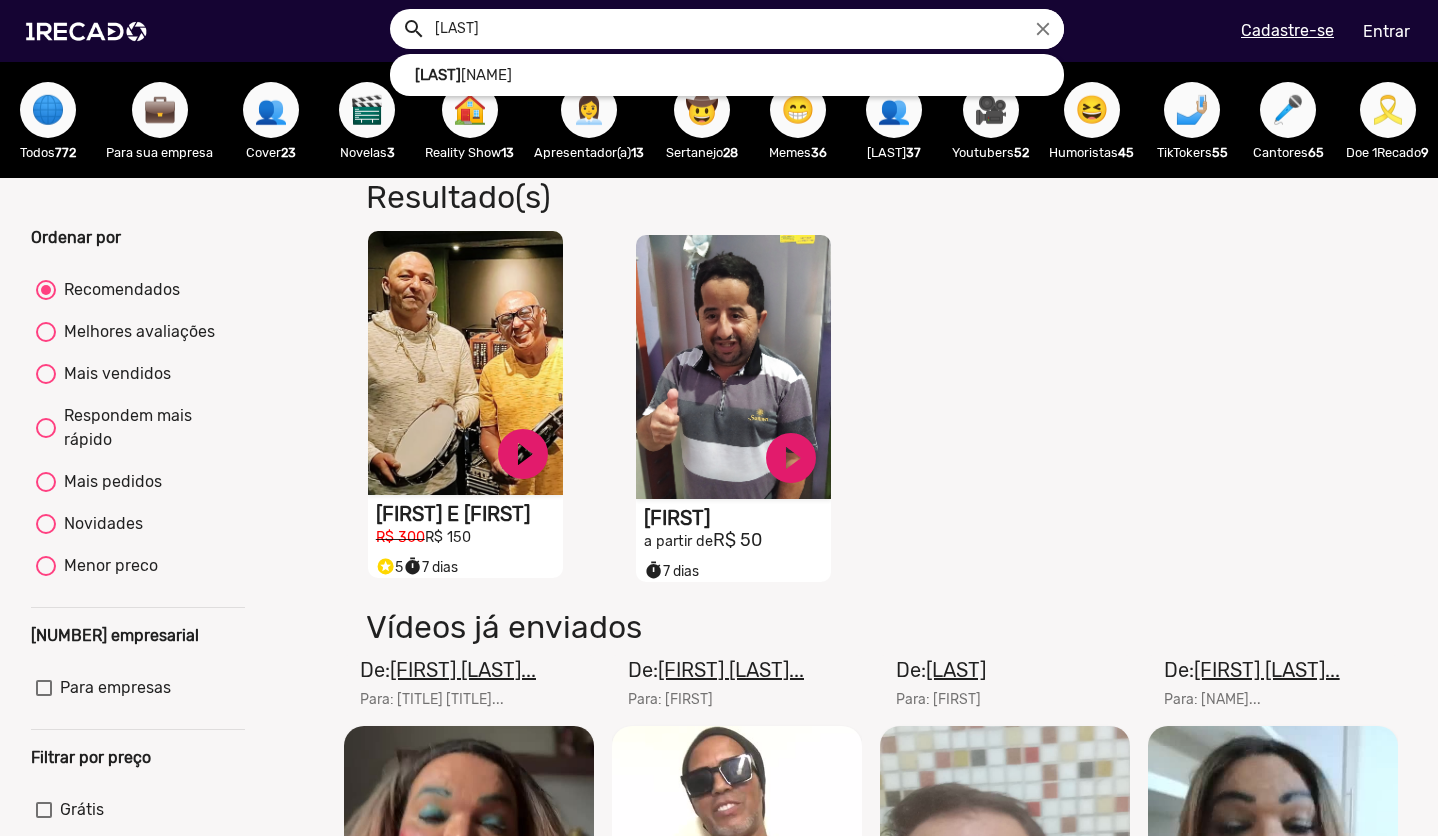 click on "S1RECADO vídeos dedicados para fãs e empresas" at bounding box center (465, 363) 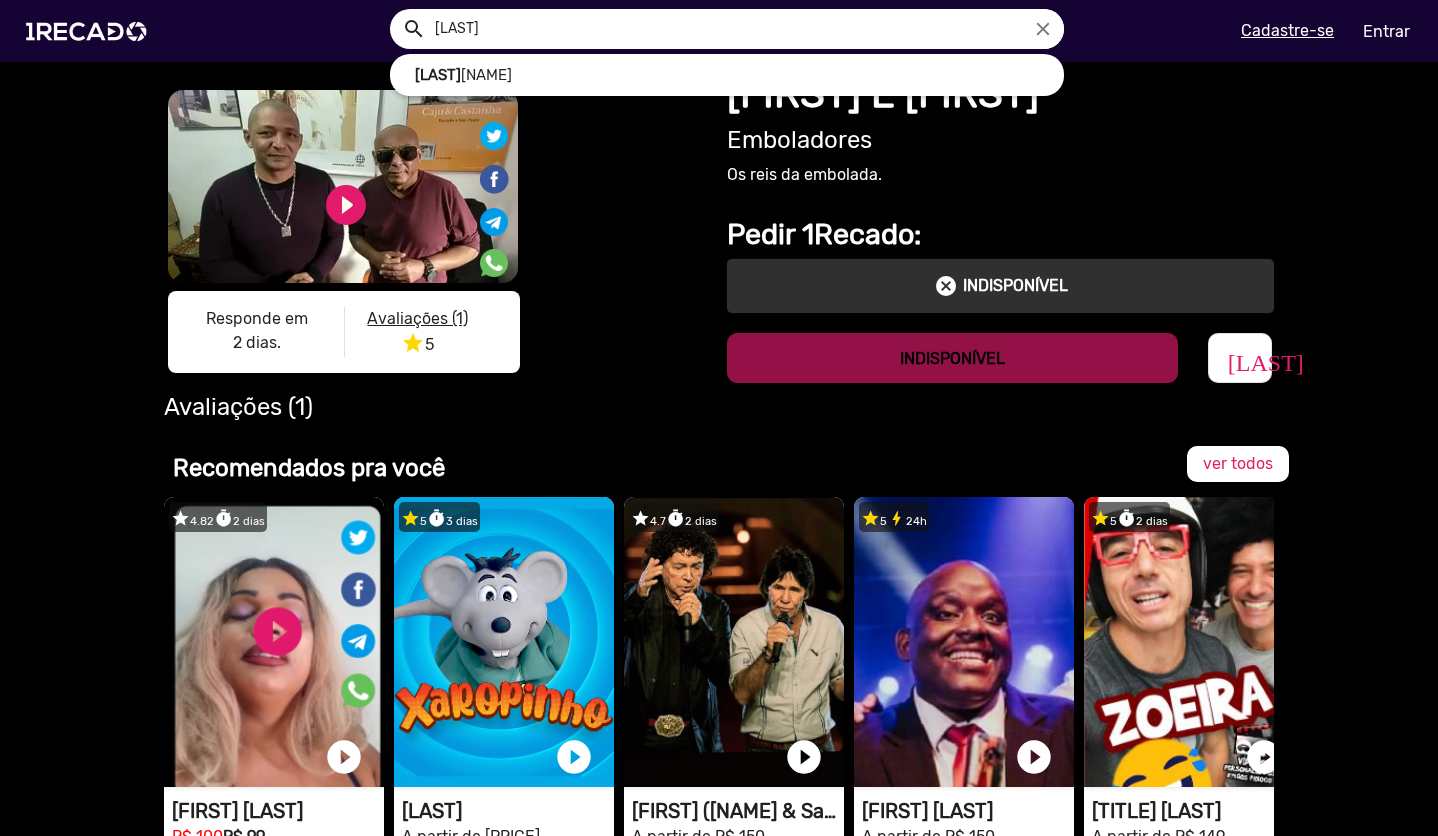 click on "S1RECADO vídeos dedicados para fãs e empresas   S1RECADO vídeos dedicados para fãs e empresas   play_circle_filled   play_circle_filled  Responde em 2 dias.  Avaliações (1) star 5" at bounding box center [434, 223] 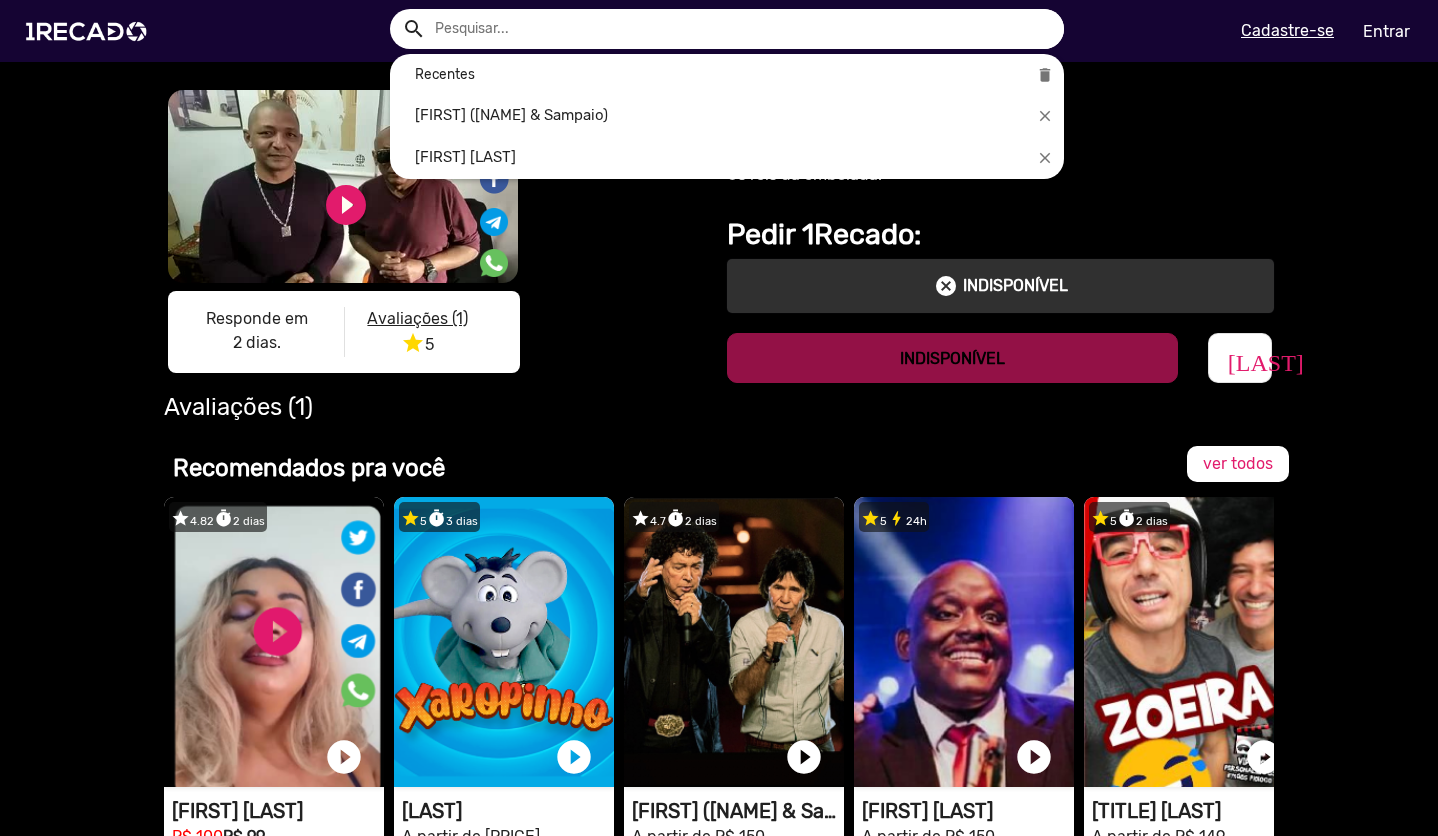 click at bounding box center (719, 418) 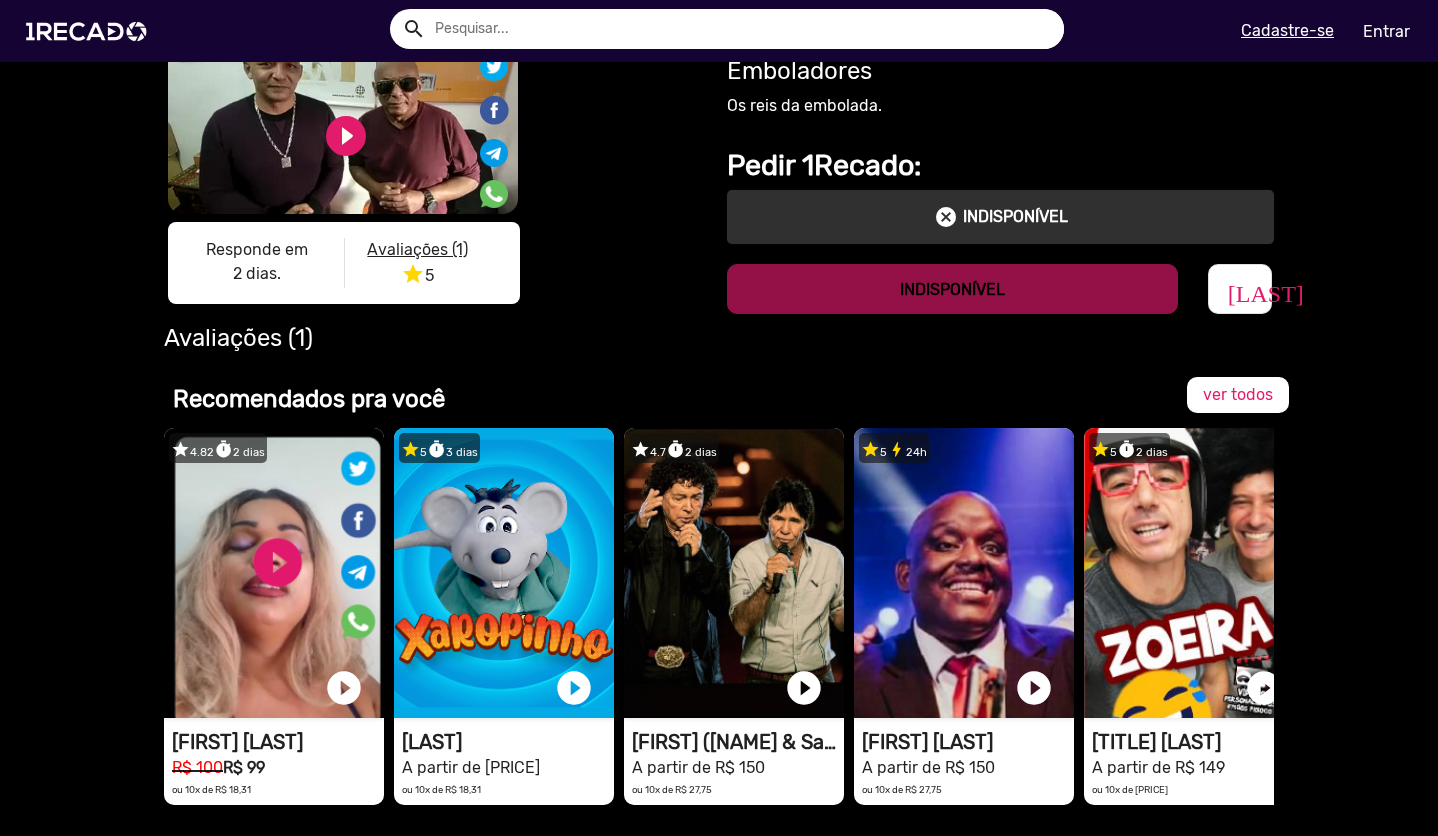 scroll, scrollTop: 0, scrollLeft: 0, axis: both 